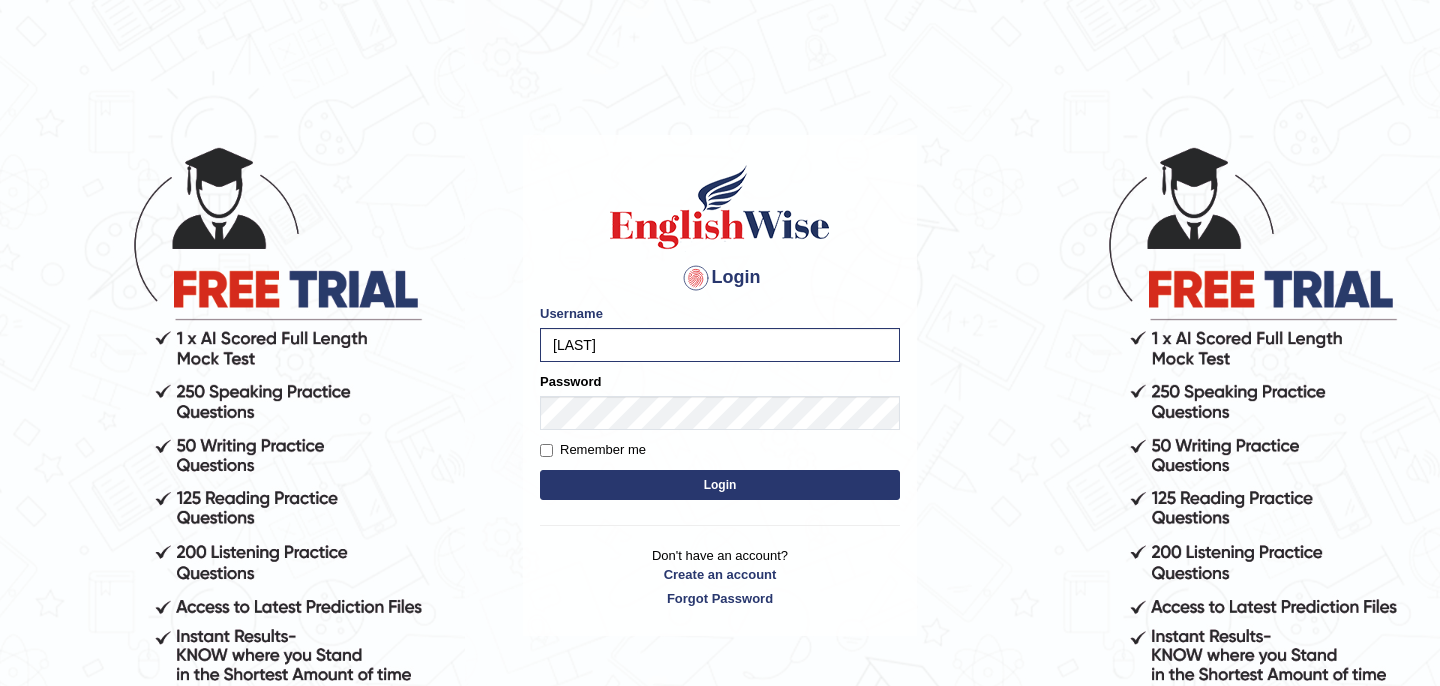 scroll, scrollTop: 0, scrollLeft: 0, axis: both 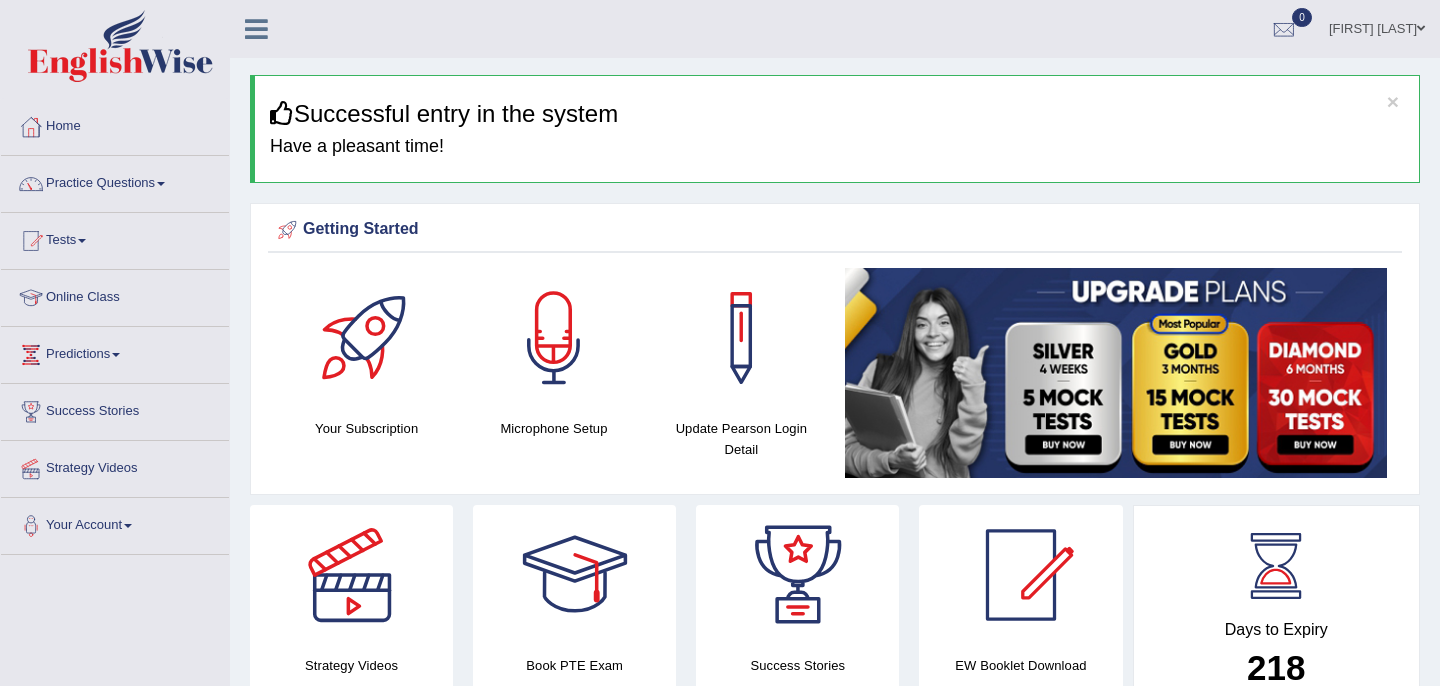 click on "Online Class" at bounding box center (115, 295) 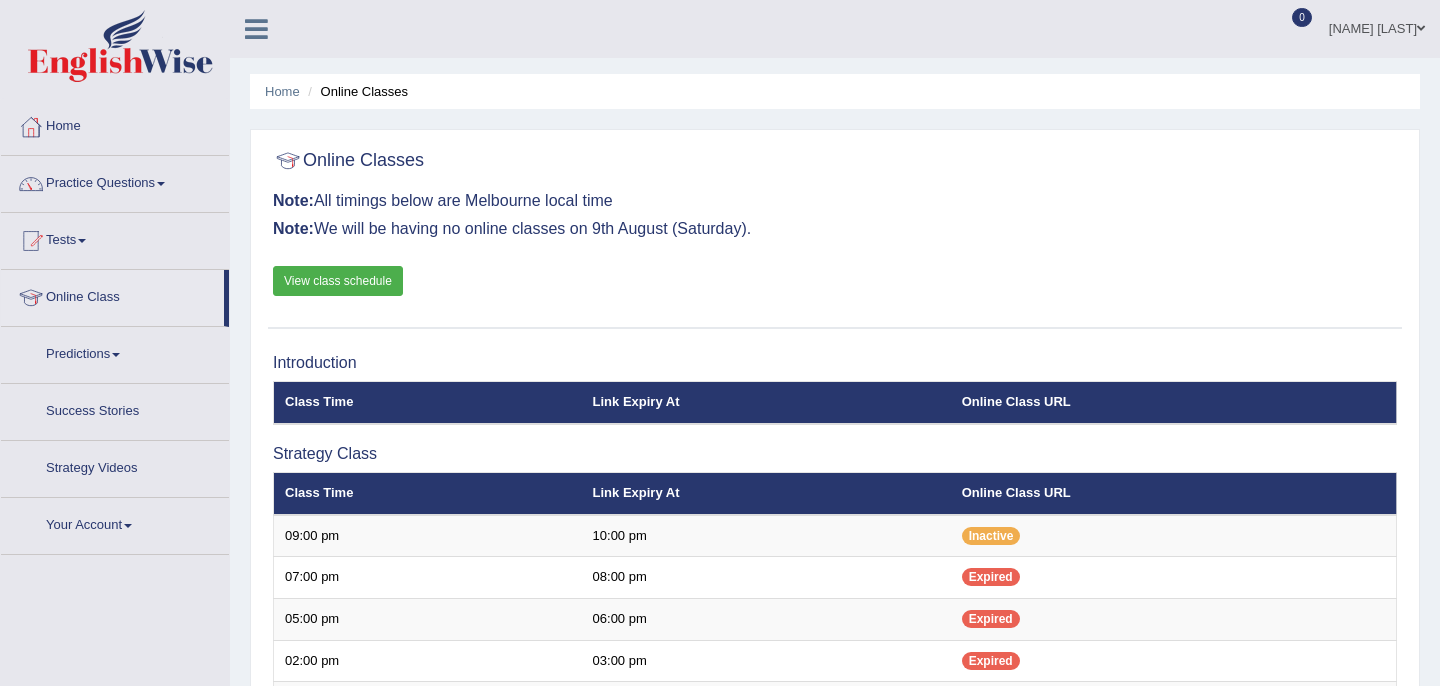 scroll, scrollTop: 0, scrollLeft: 0, axis: both 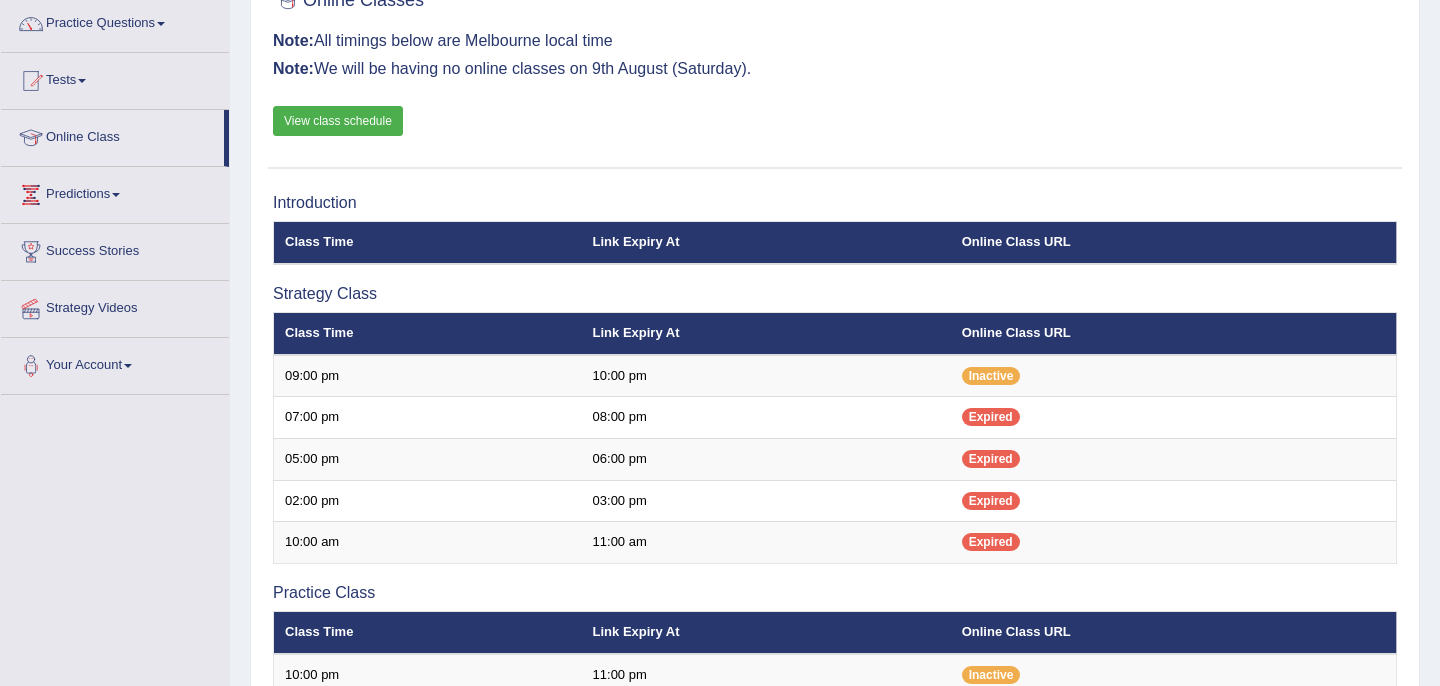 click on "View class schedule" at bounding box center (338, 121) 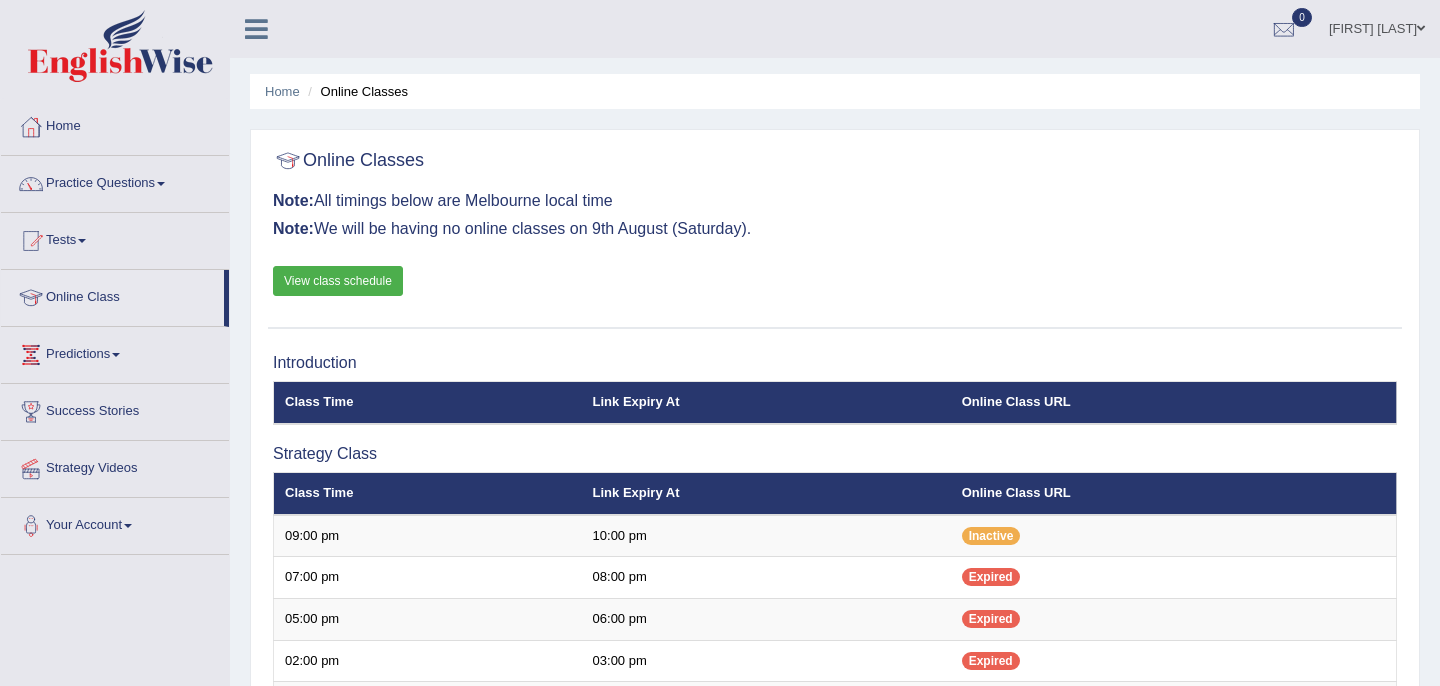 scroll, scrollTop: 160, scrollLeft: 0, axis: vertical 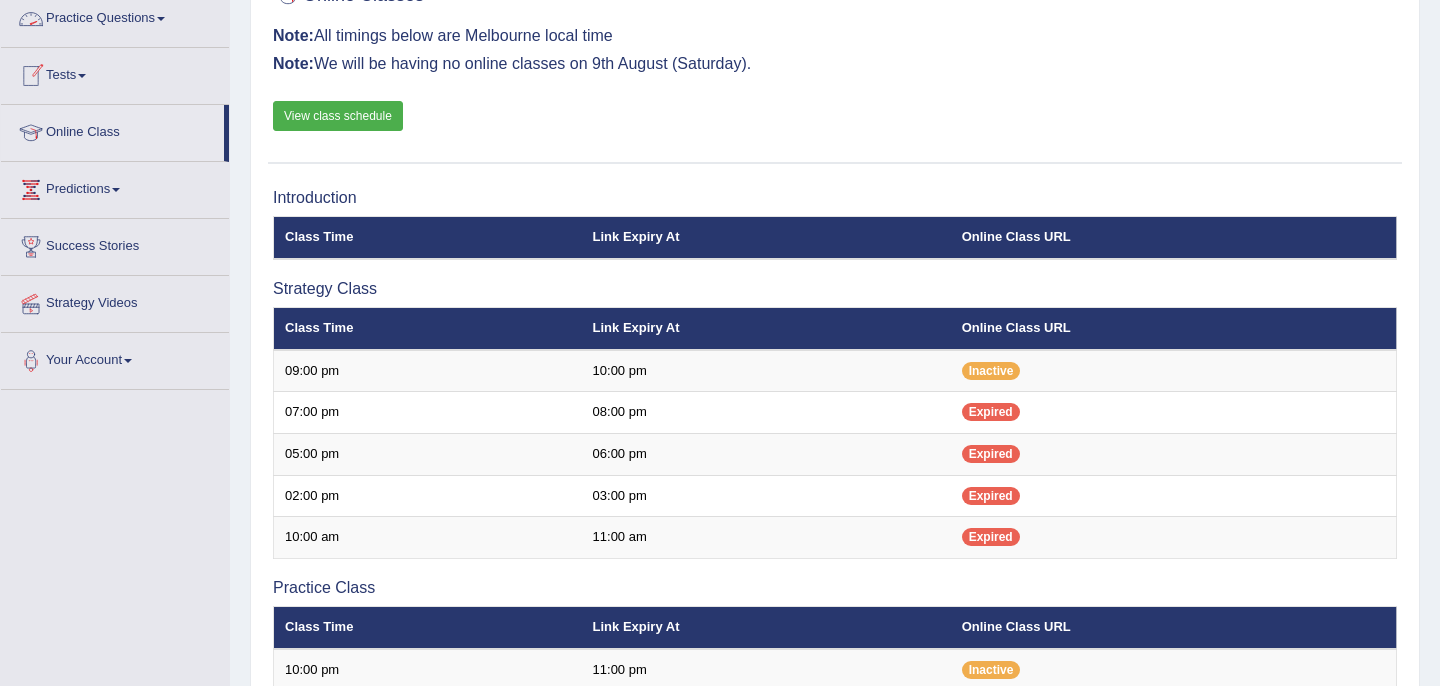 click on "Practice Questions" at bounding box center (115, 16) 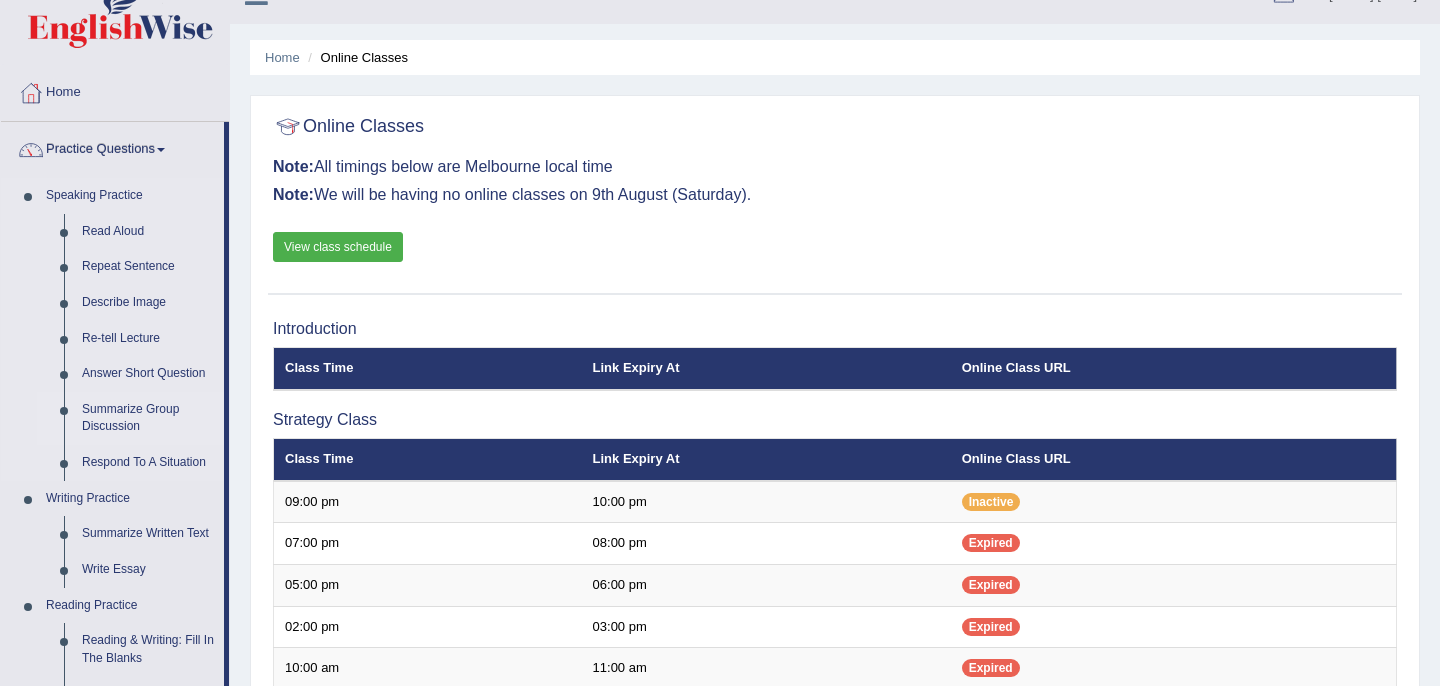 scroll, scrollTop: 0, scrollLeft: 0, axis: both 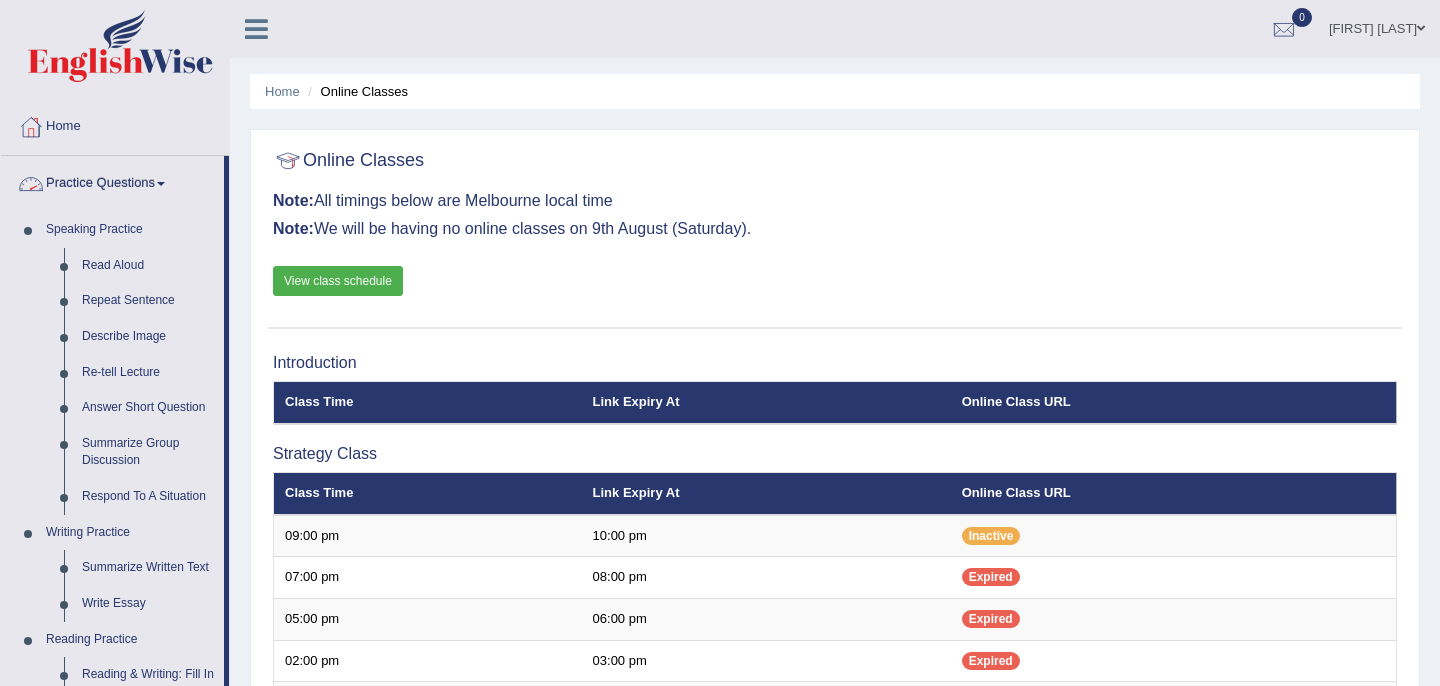 click on "Practice Questions" at bounding box center (112, 181) 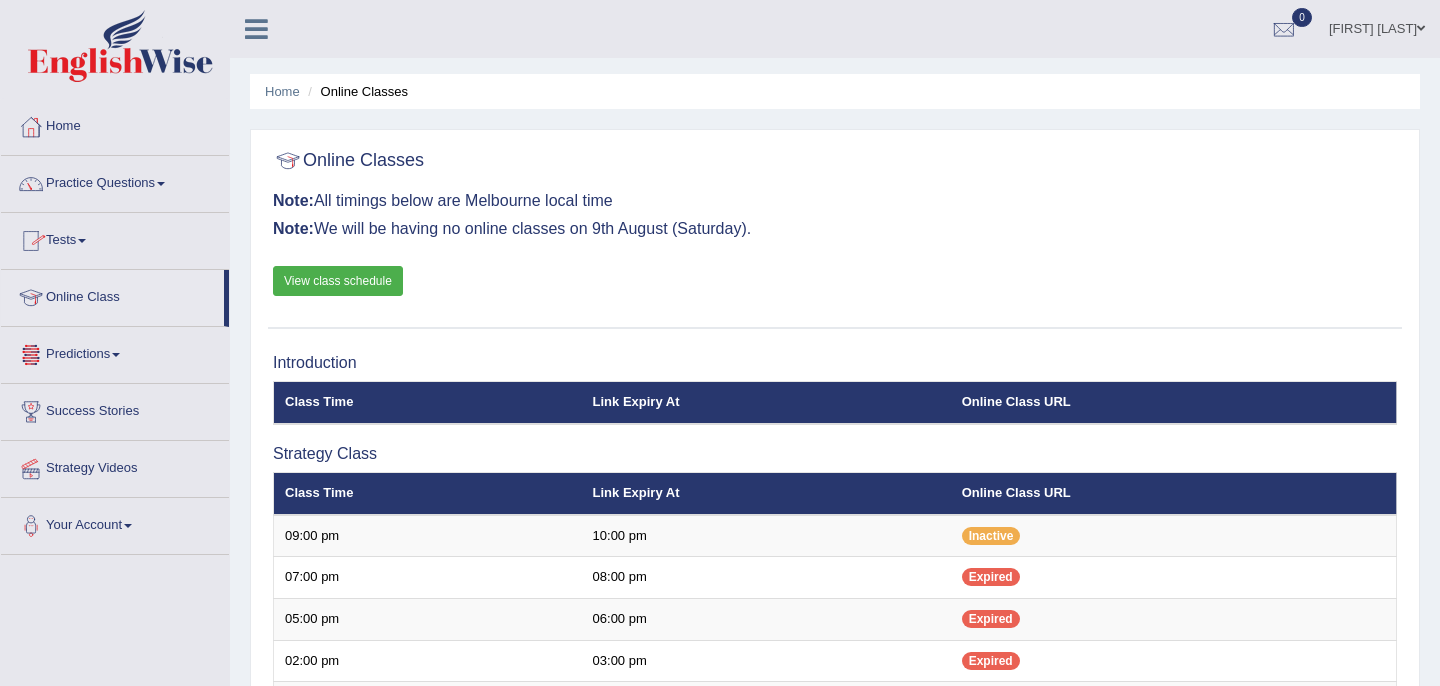 click on "Tests" at bounding box center [115, 238] 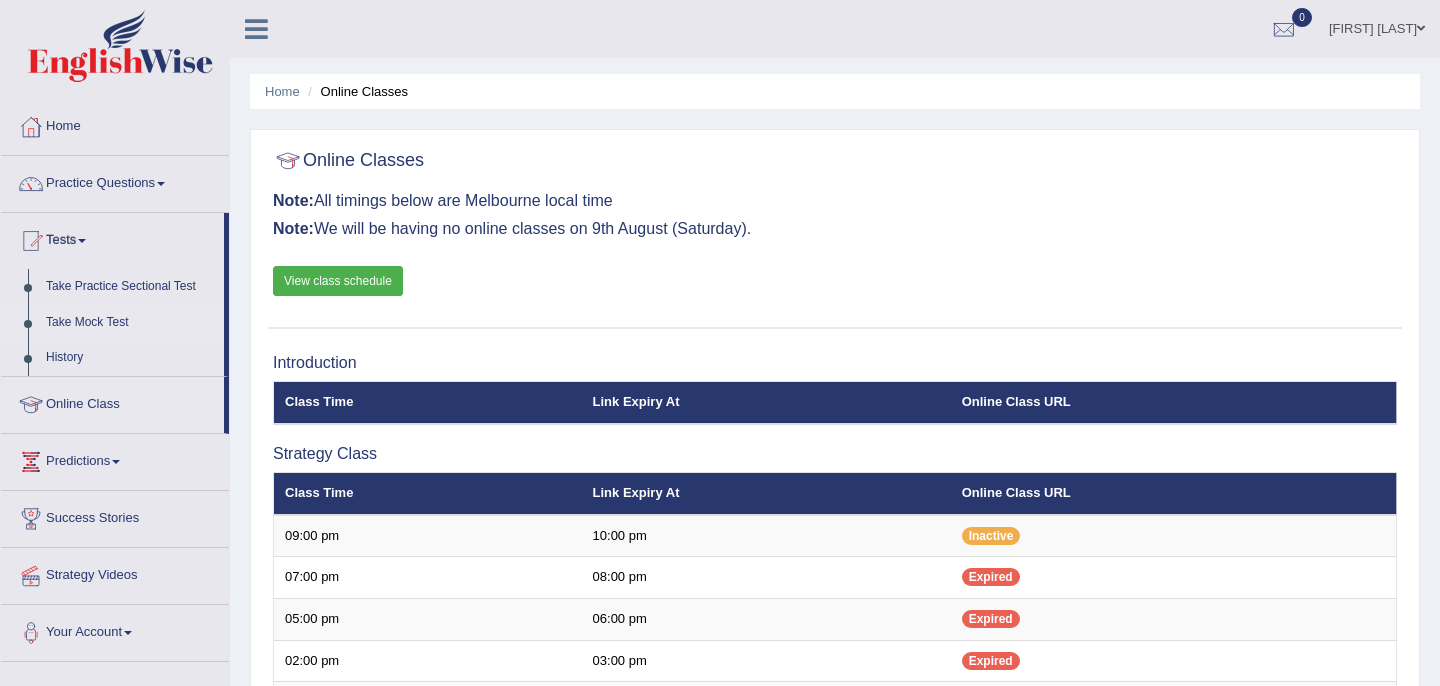click on "Take Mock Test" at bounding box center (130, 323) 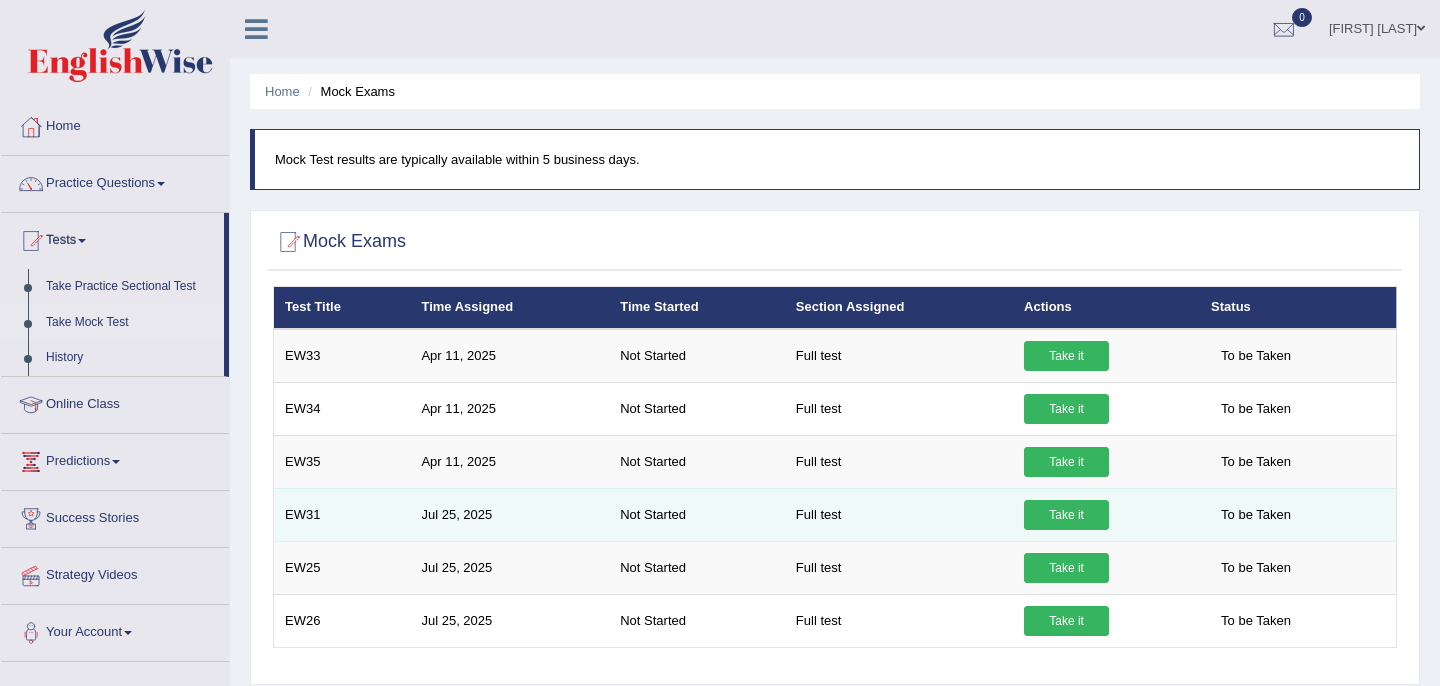 scroll, scrollTop: 0, scrollLeft: 0, axis: both 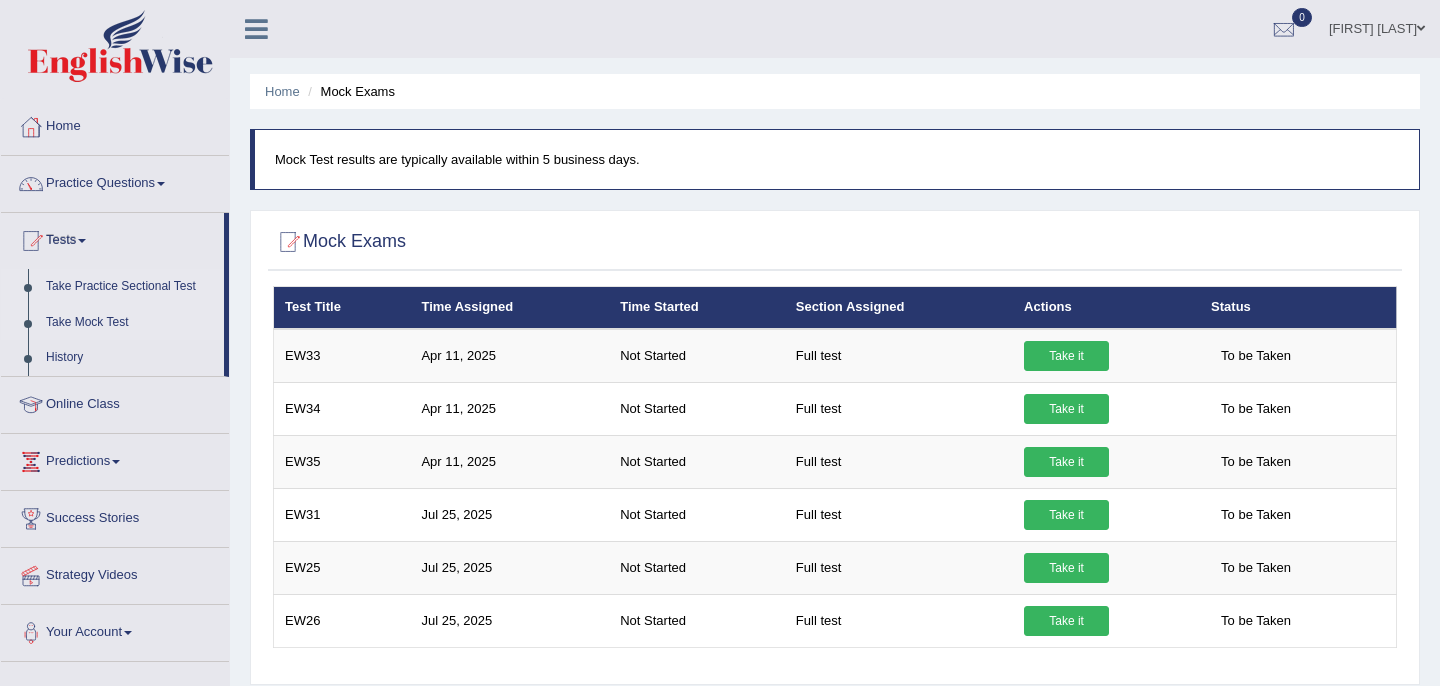 click on "Take Practice Sectional Test" at bounding box center [130, 287] 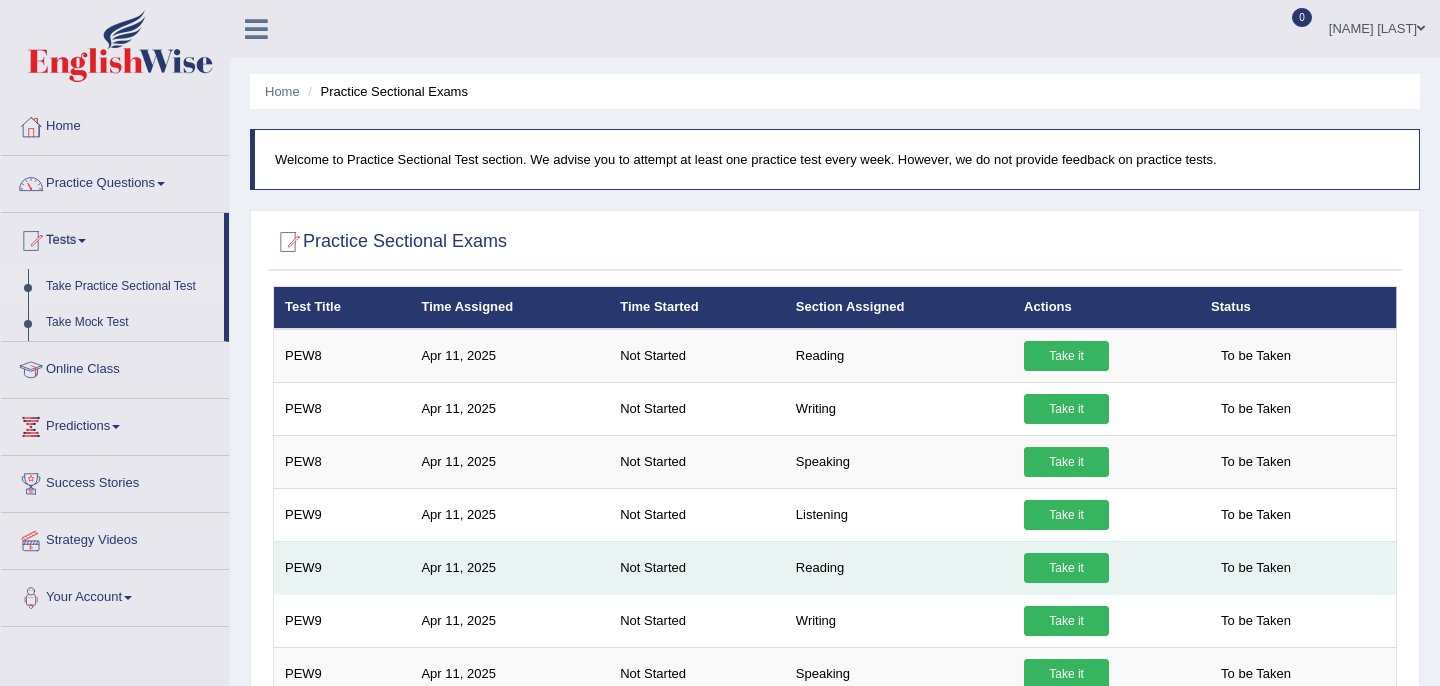 scroll, scrollTop: 0, scrollLeft: 0, axis: both 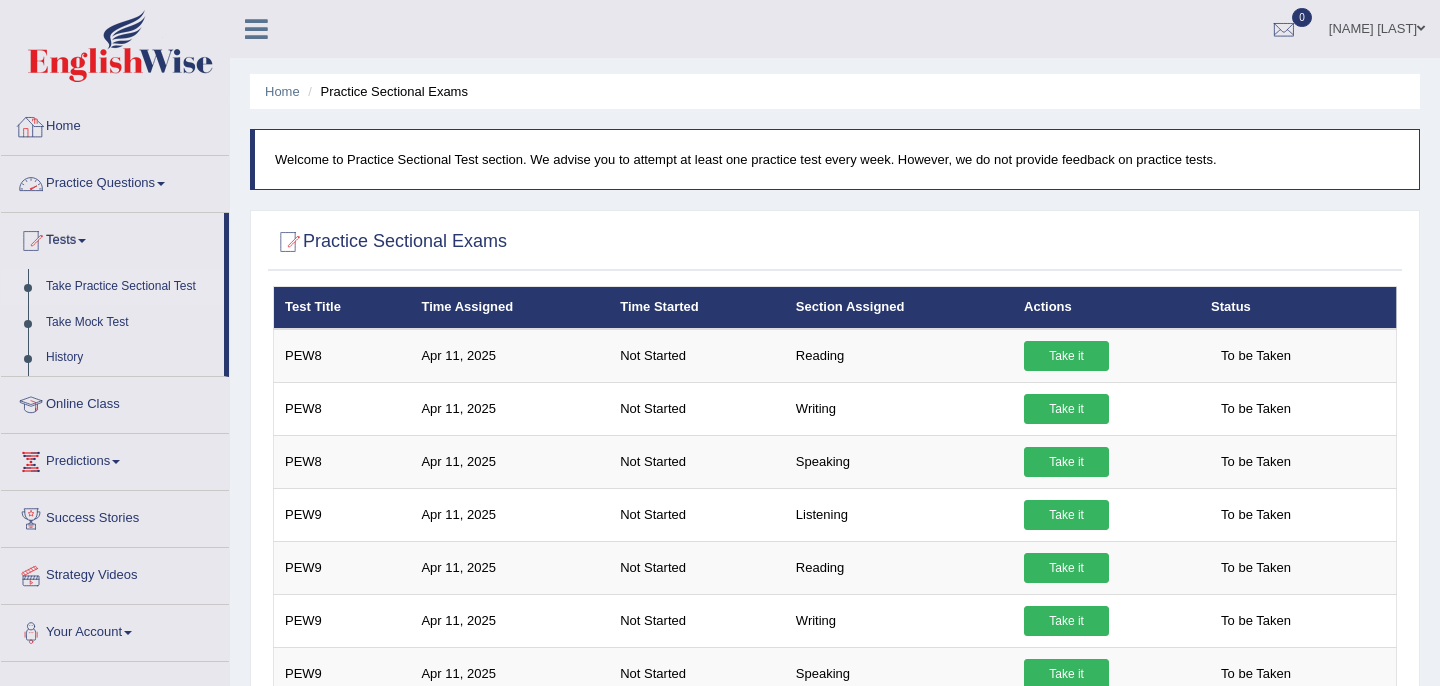 click on "Home" at bounding box center (115, 124) 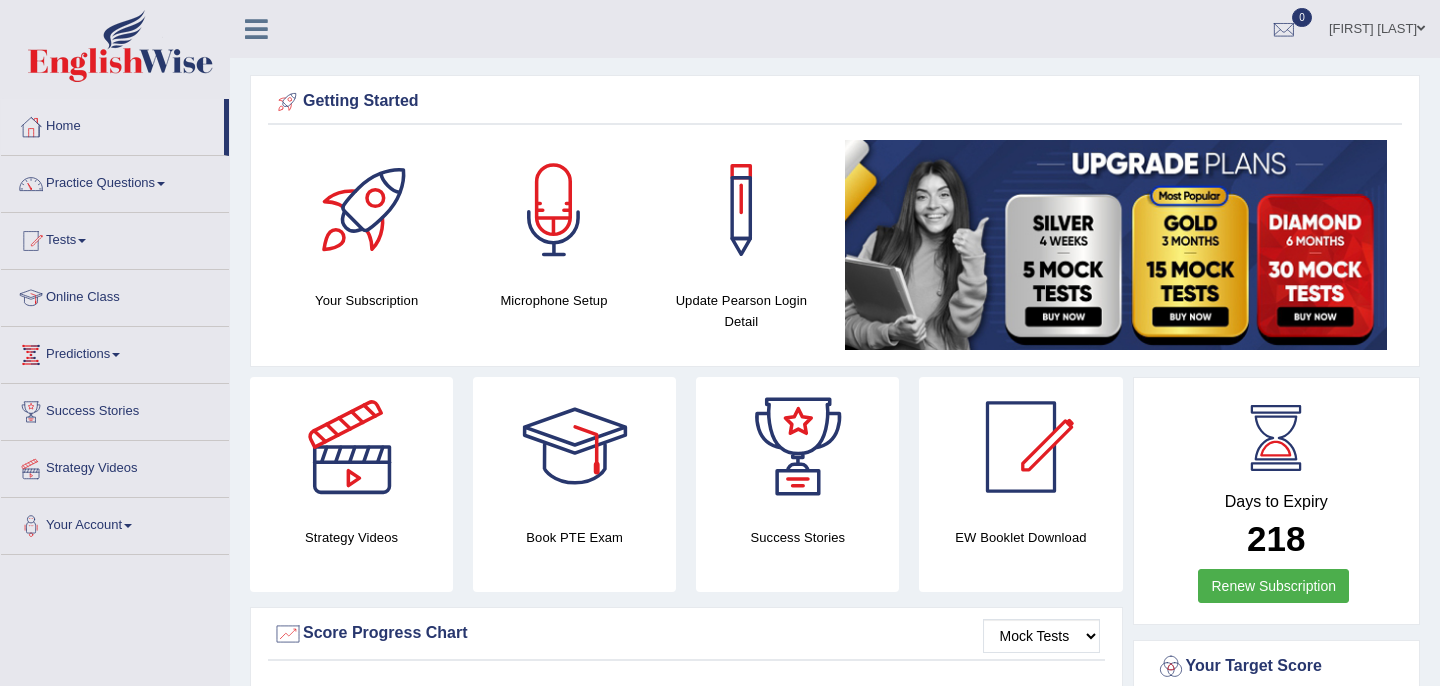 scroll, scrollTop: 0, scrollLeft: 0, axis: both 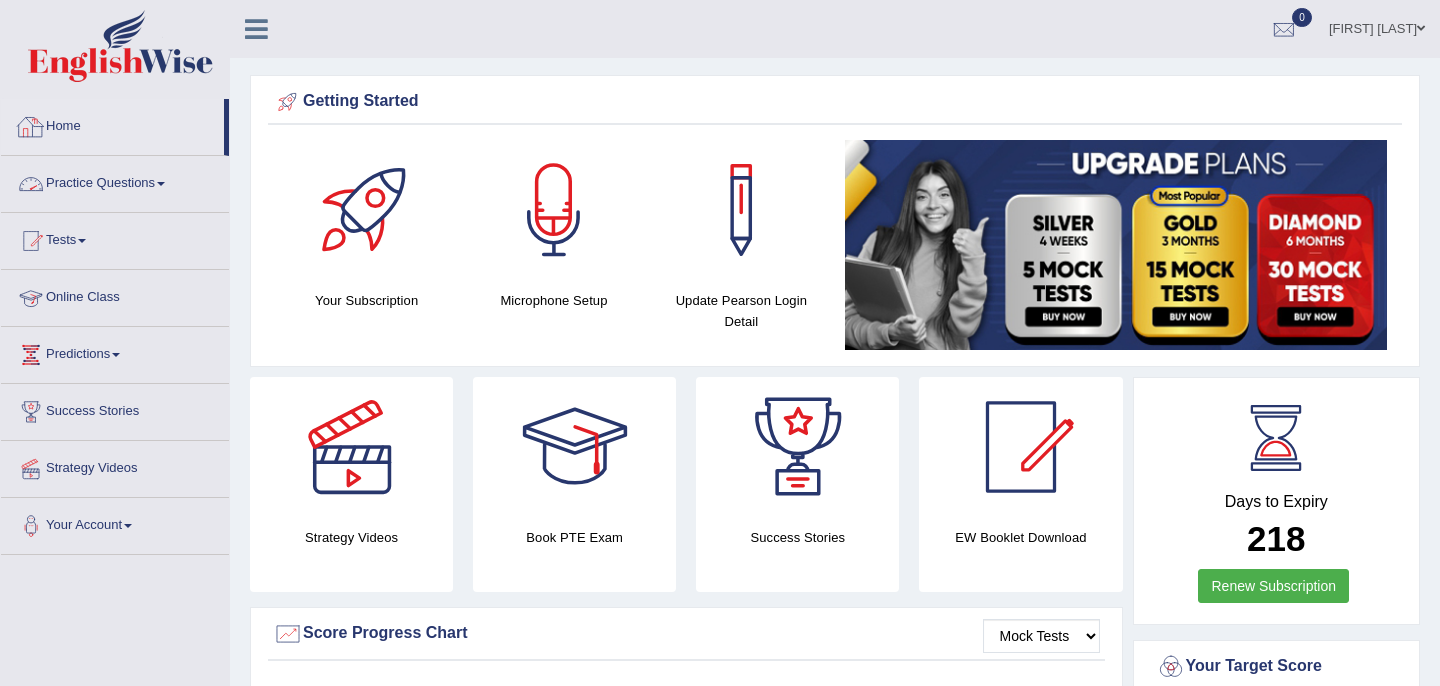 click on "Home" at bounding box center [112, 124] 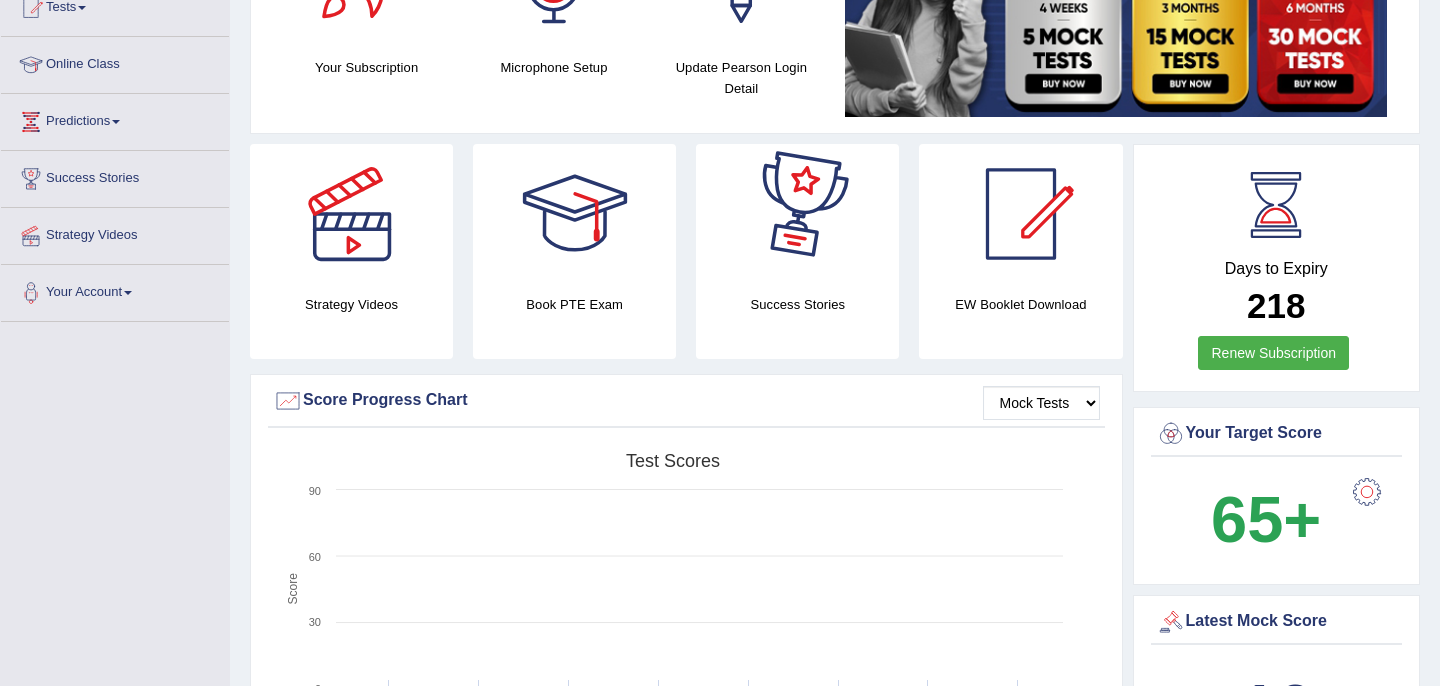 scroll, scrollTop: 0, scrollLeft: 0, axis: both 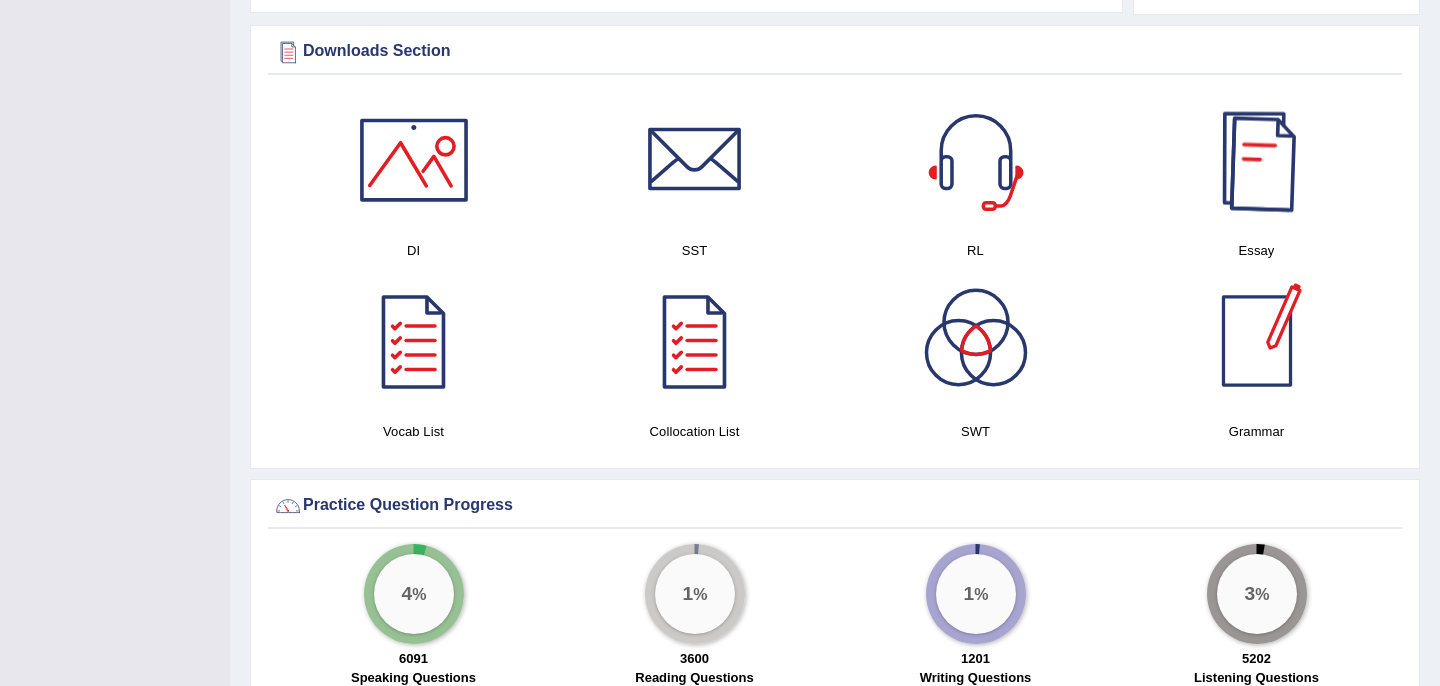 click at bounding box center (1257, 160) 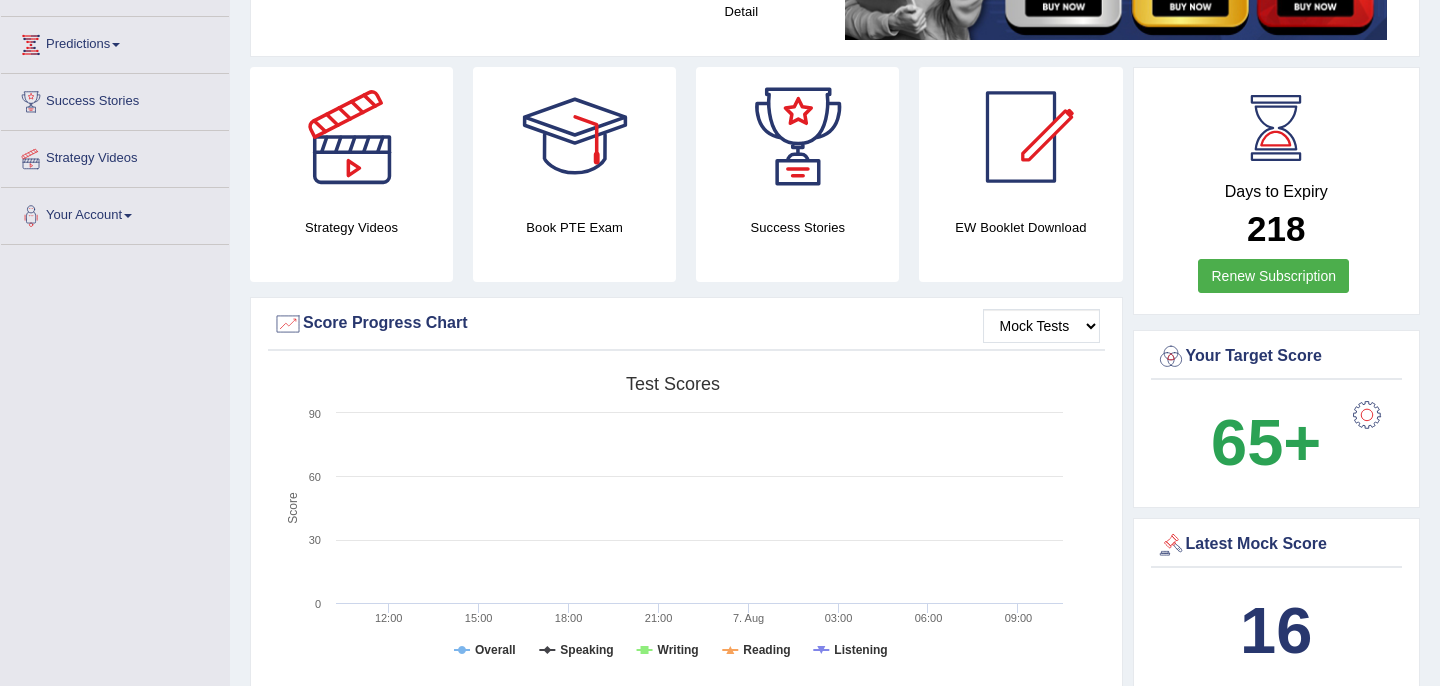 scroll, scrollTop: 0, scrollLeft: 0, axis: both 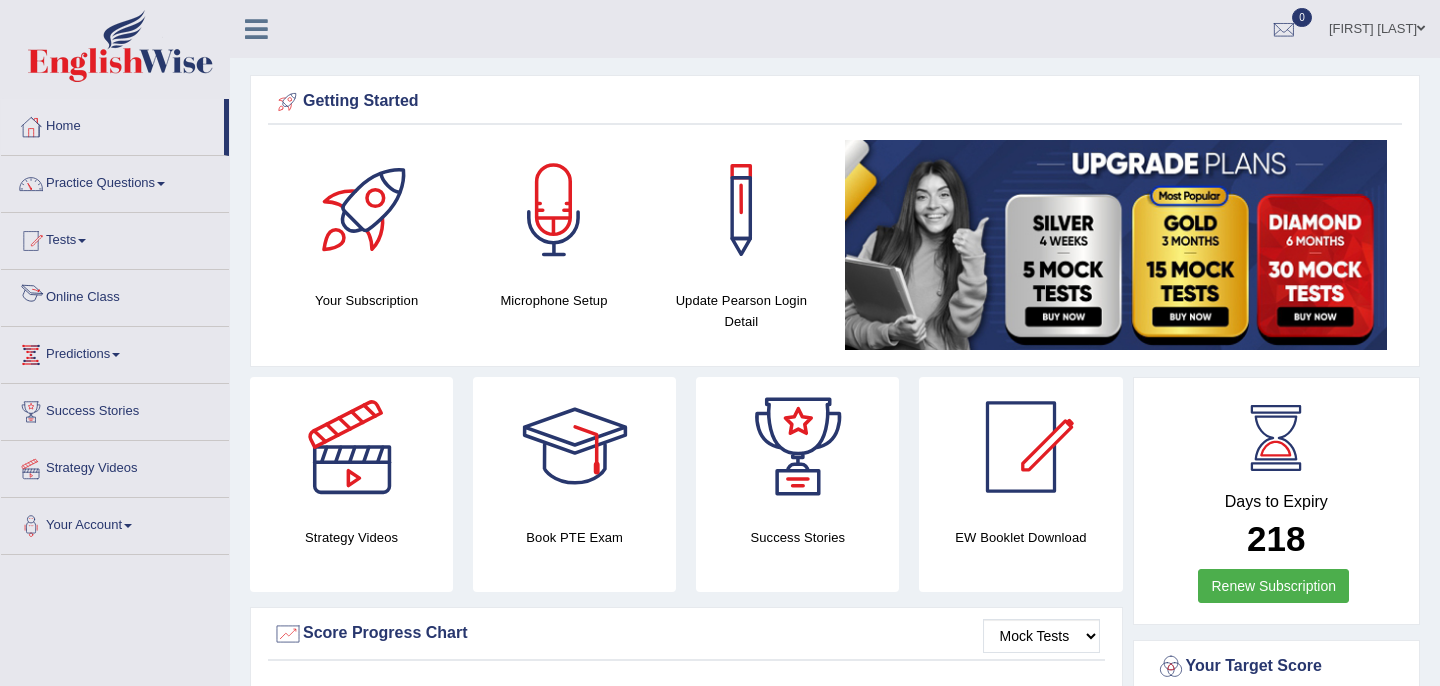 click on "Online Class" at bounding box center [115, 295] 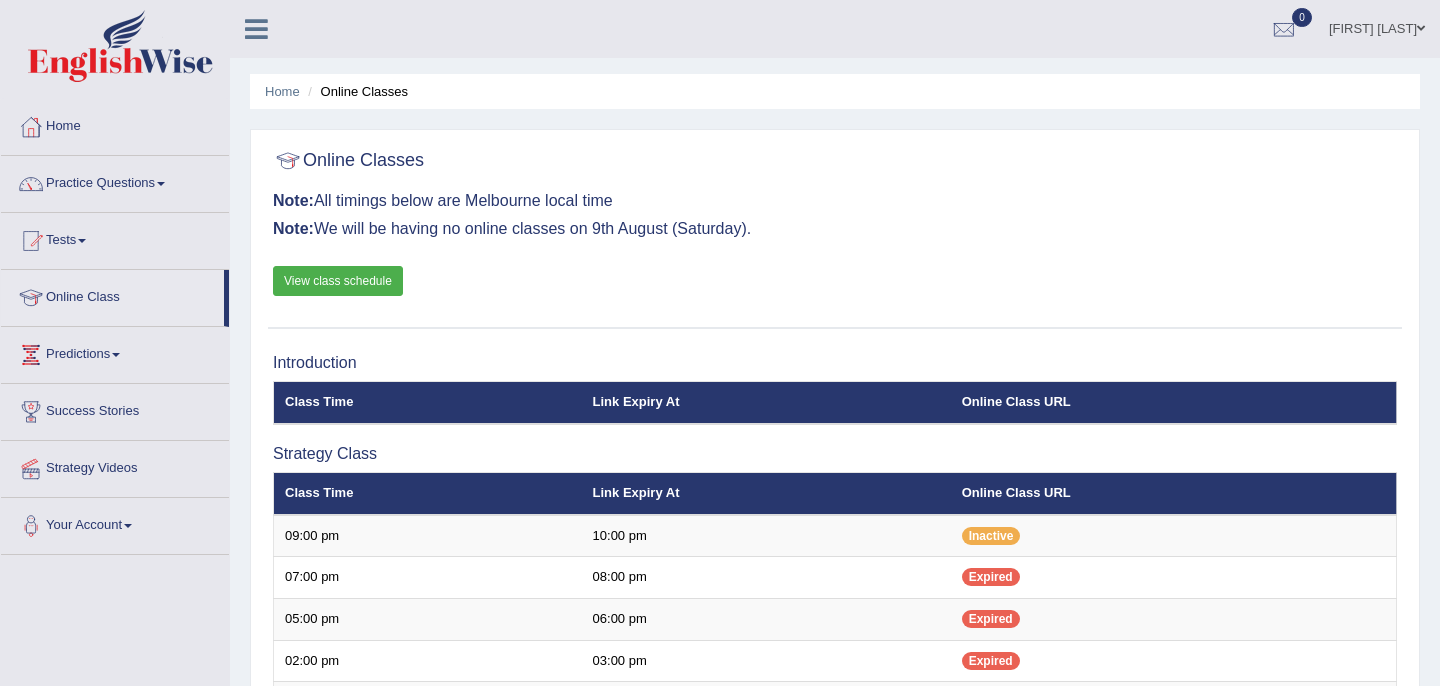 scroll, scrollTop: 0, scrollLeft: 0, axis: both 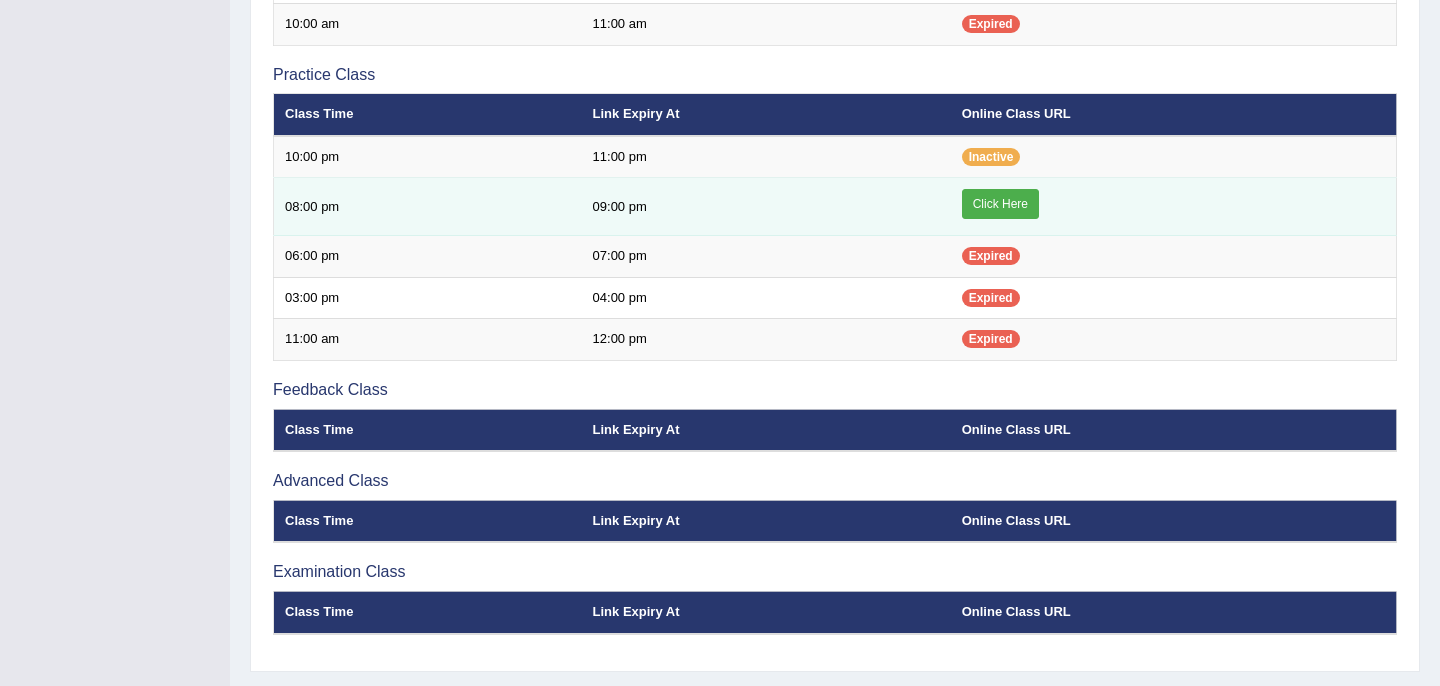 click on "Click Here" at bounding box center (1000, 204) 